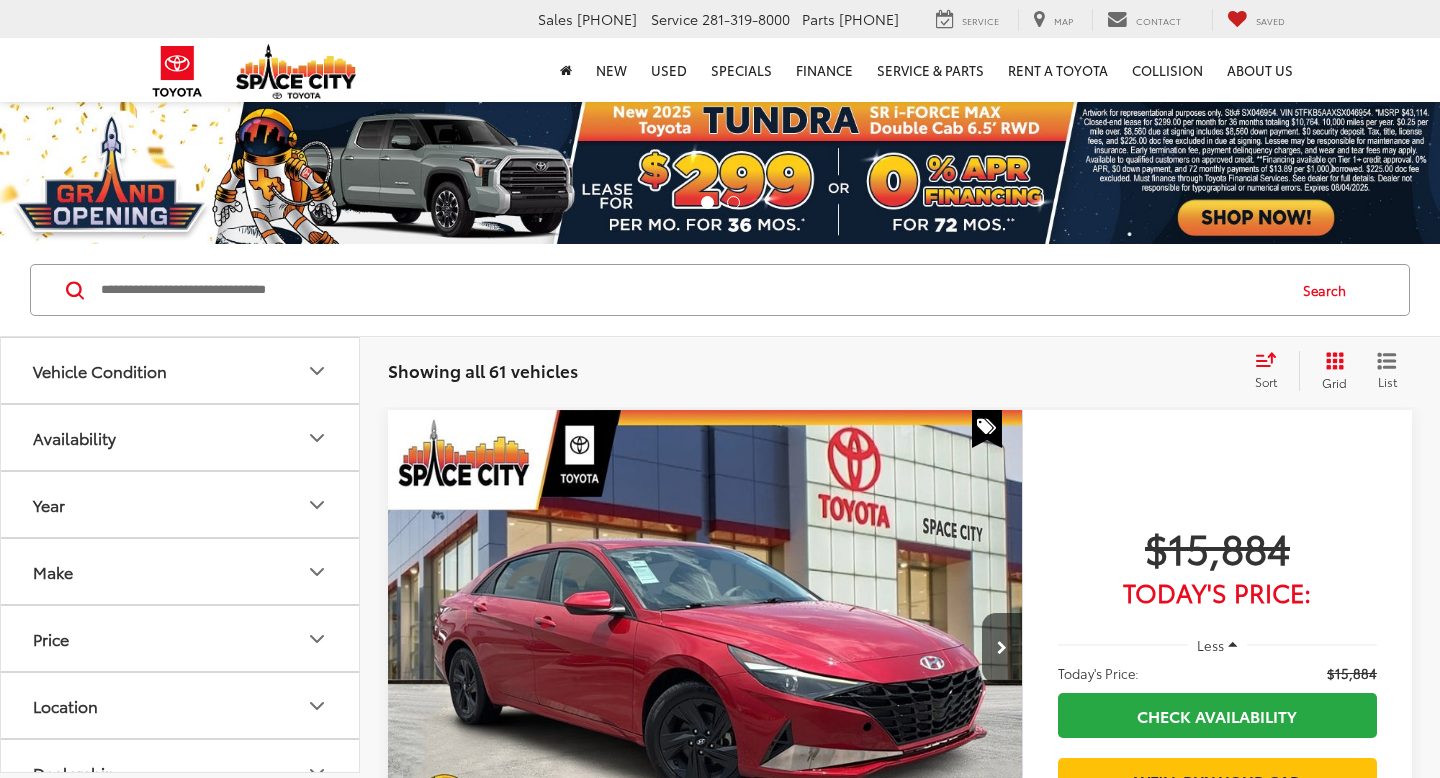 scroll, scrollTop: 0, scrollLeft: 0, axis: both 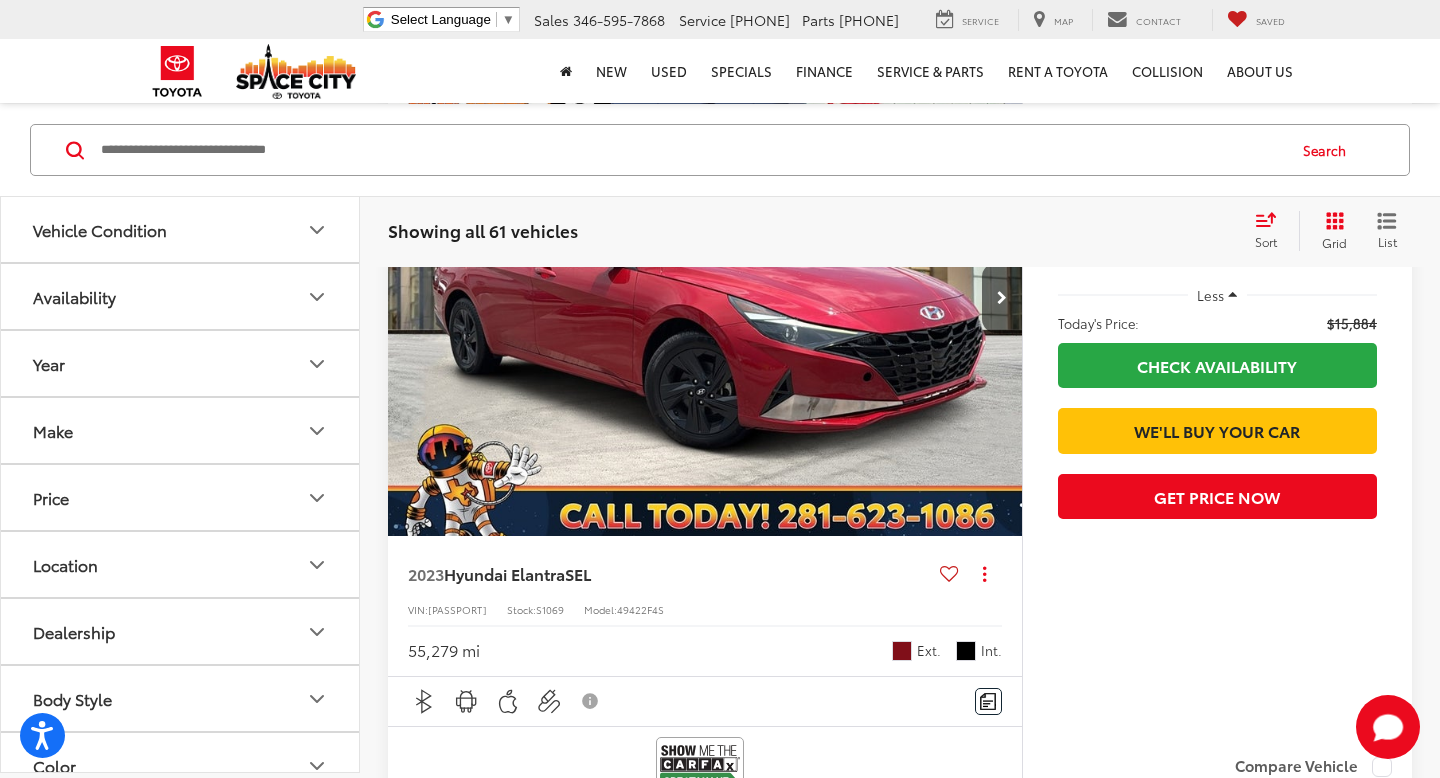 click at bounding box center (691, 150) 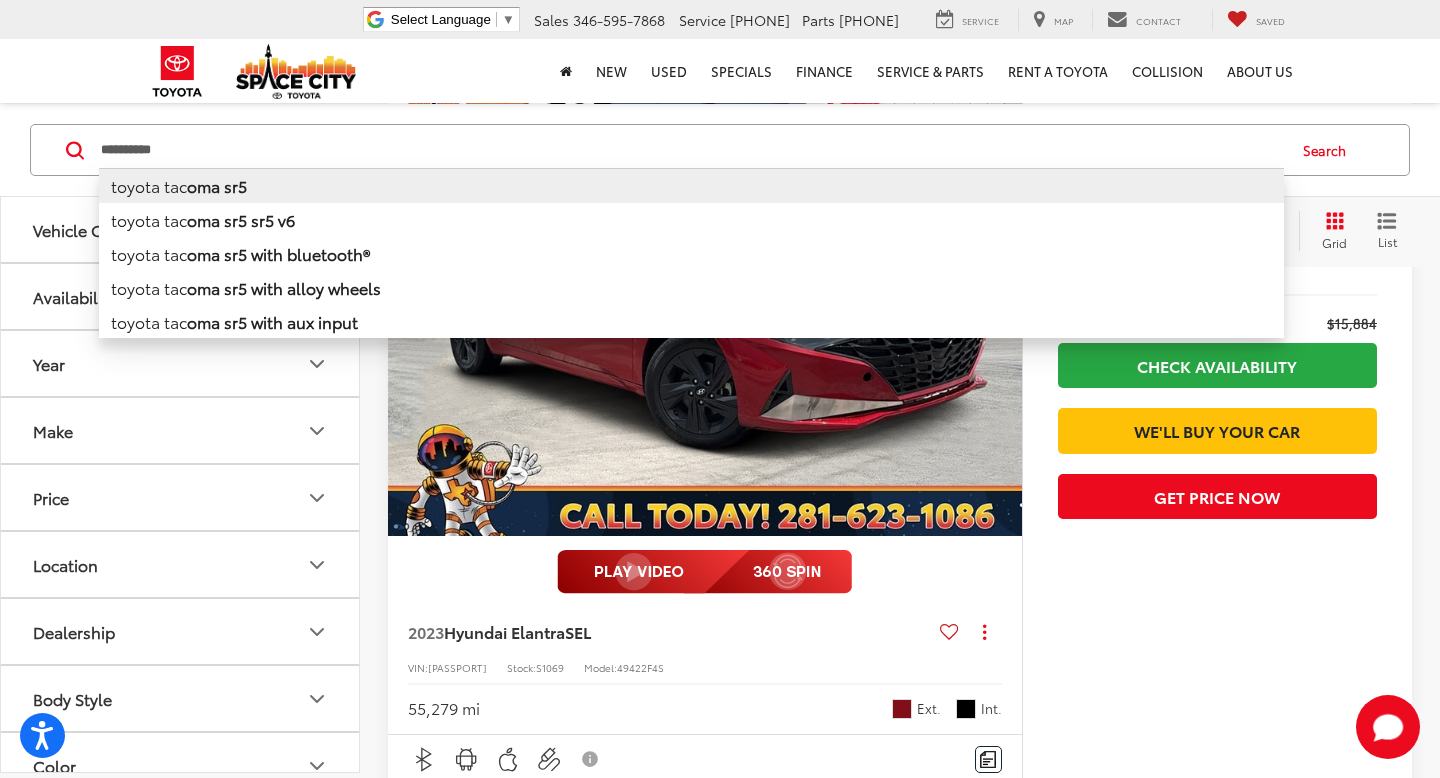 click on "toyota tac oma sr5" at bounding box center (691, 185) 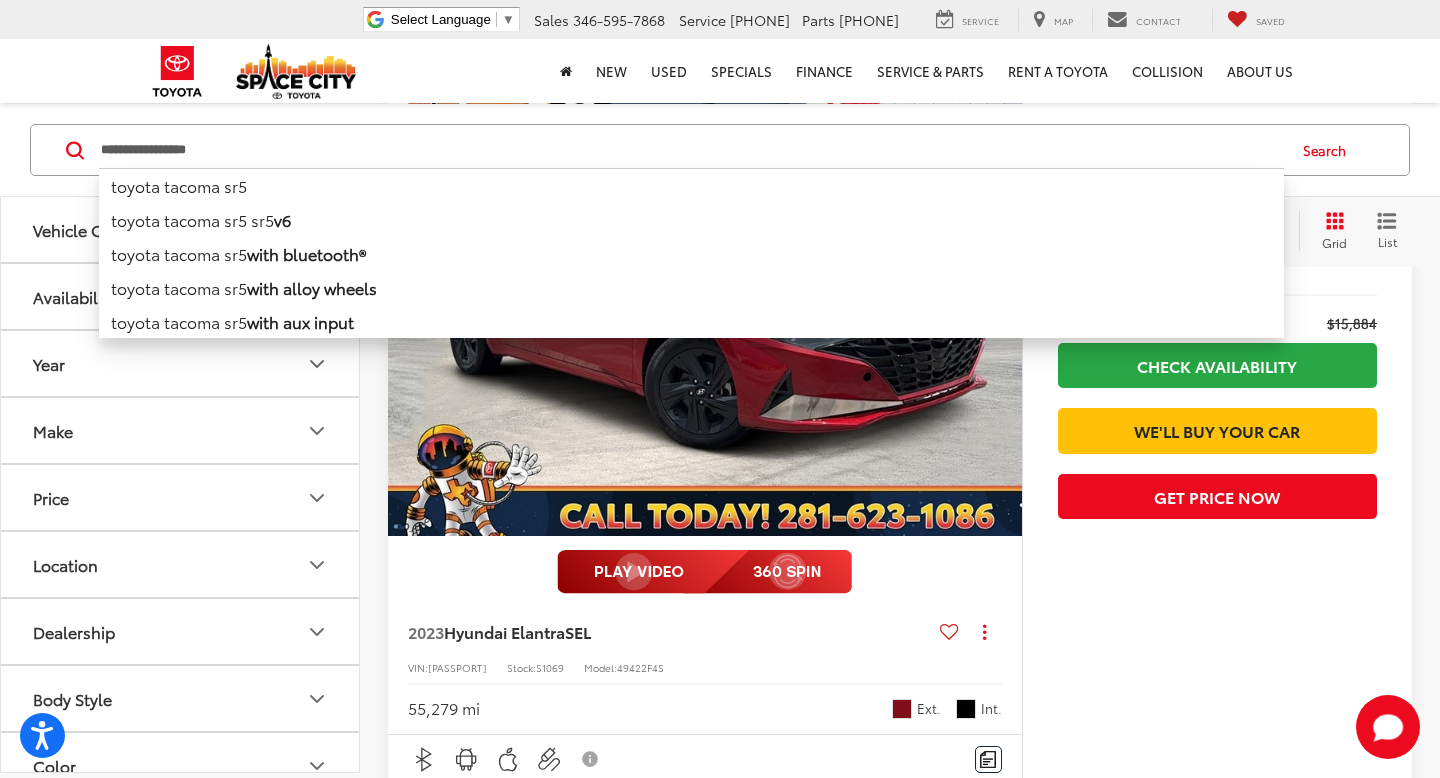 click on "**********" at bounding box center (691, 150) 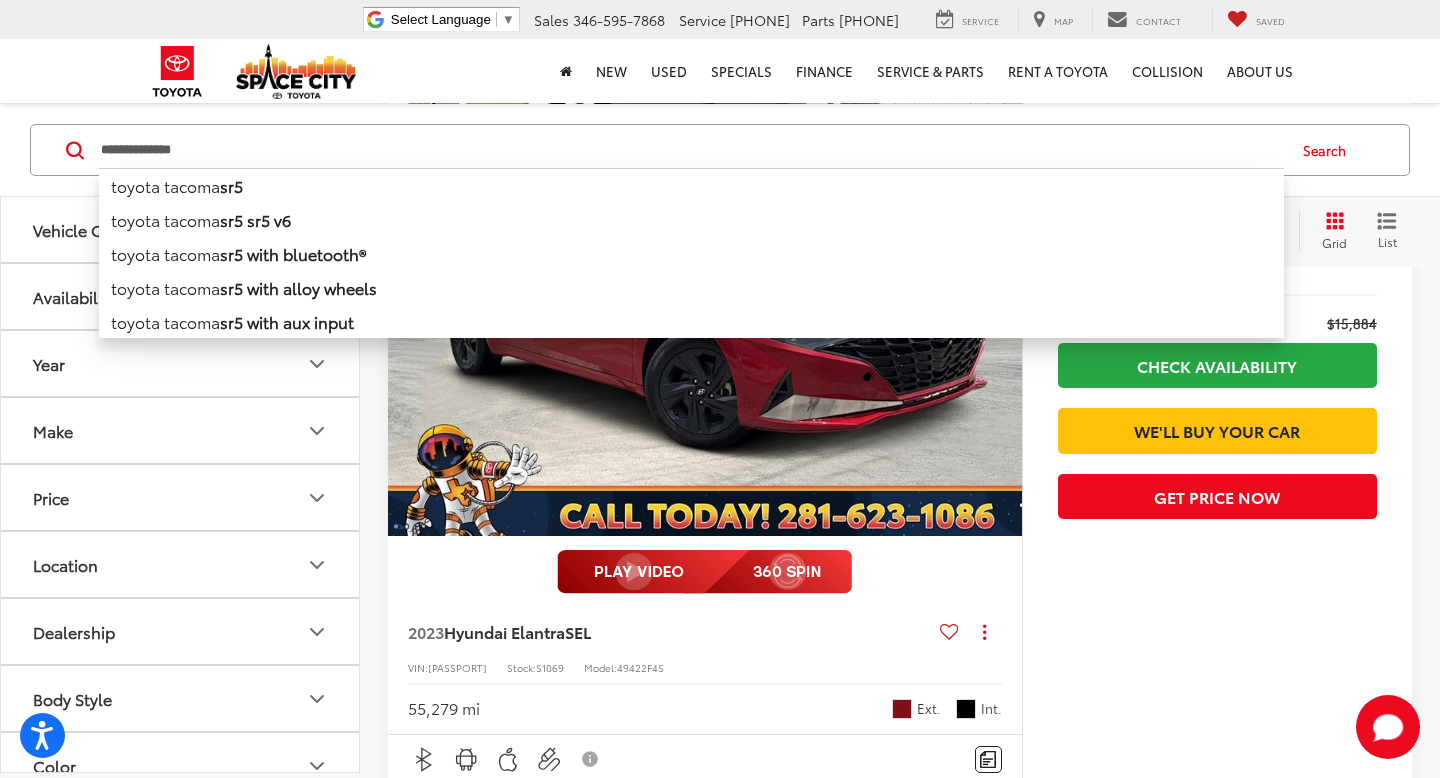 type on "**********" 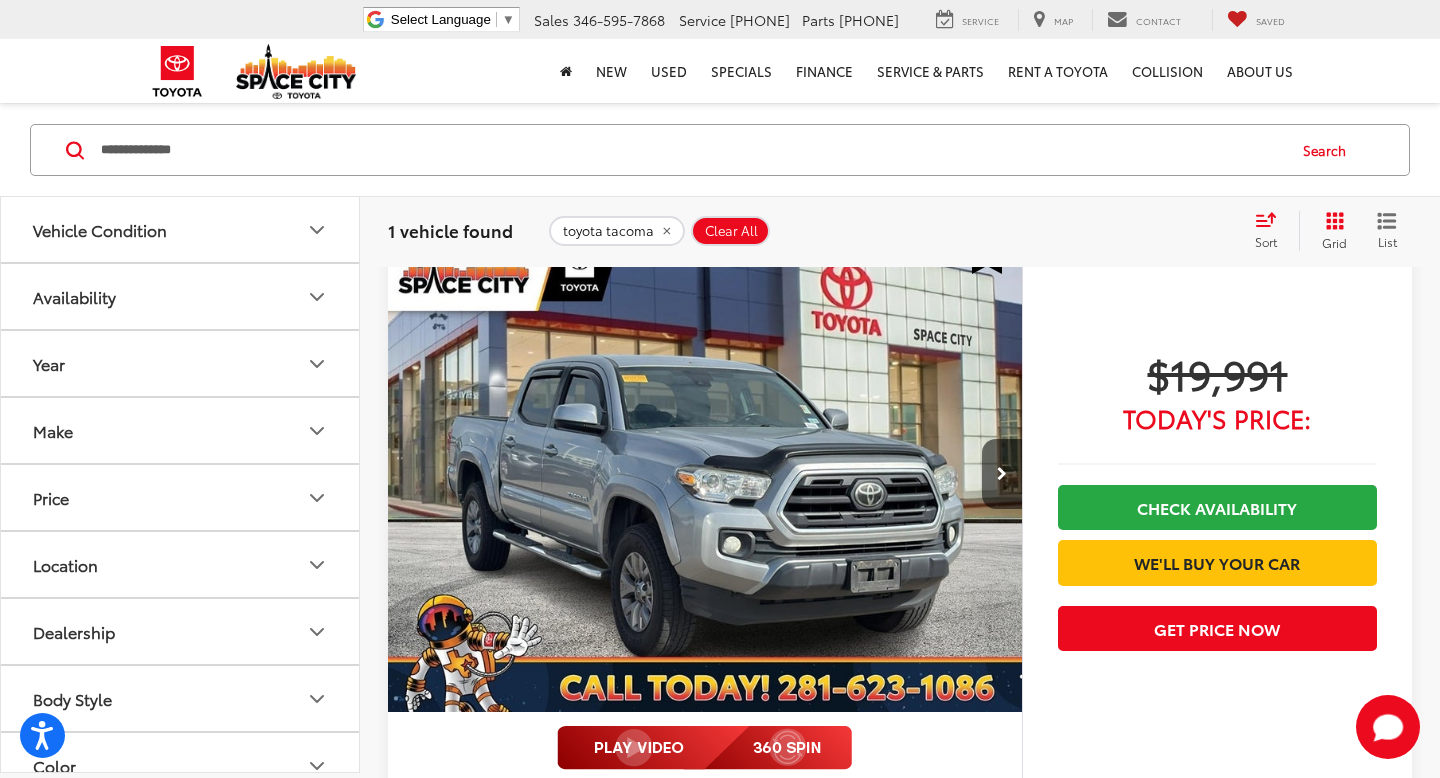 scroll, scrollTop: 140, scrollLeft: 0, axis: vertical 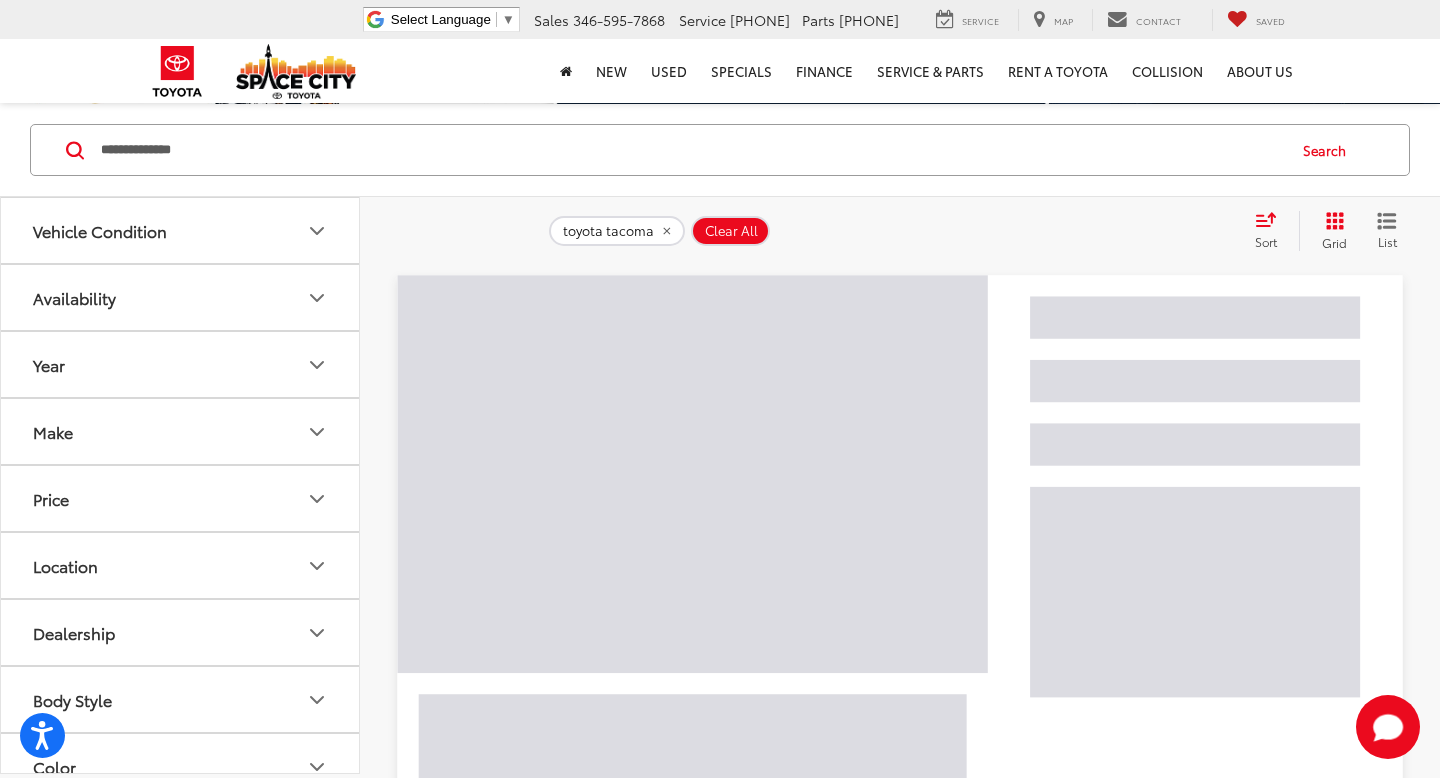 click on "Year" at bounding box center (181, 364) 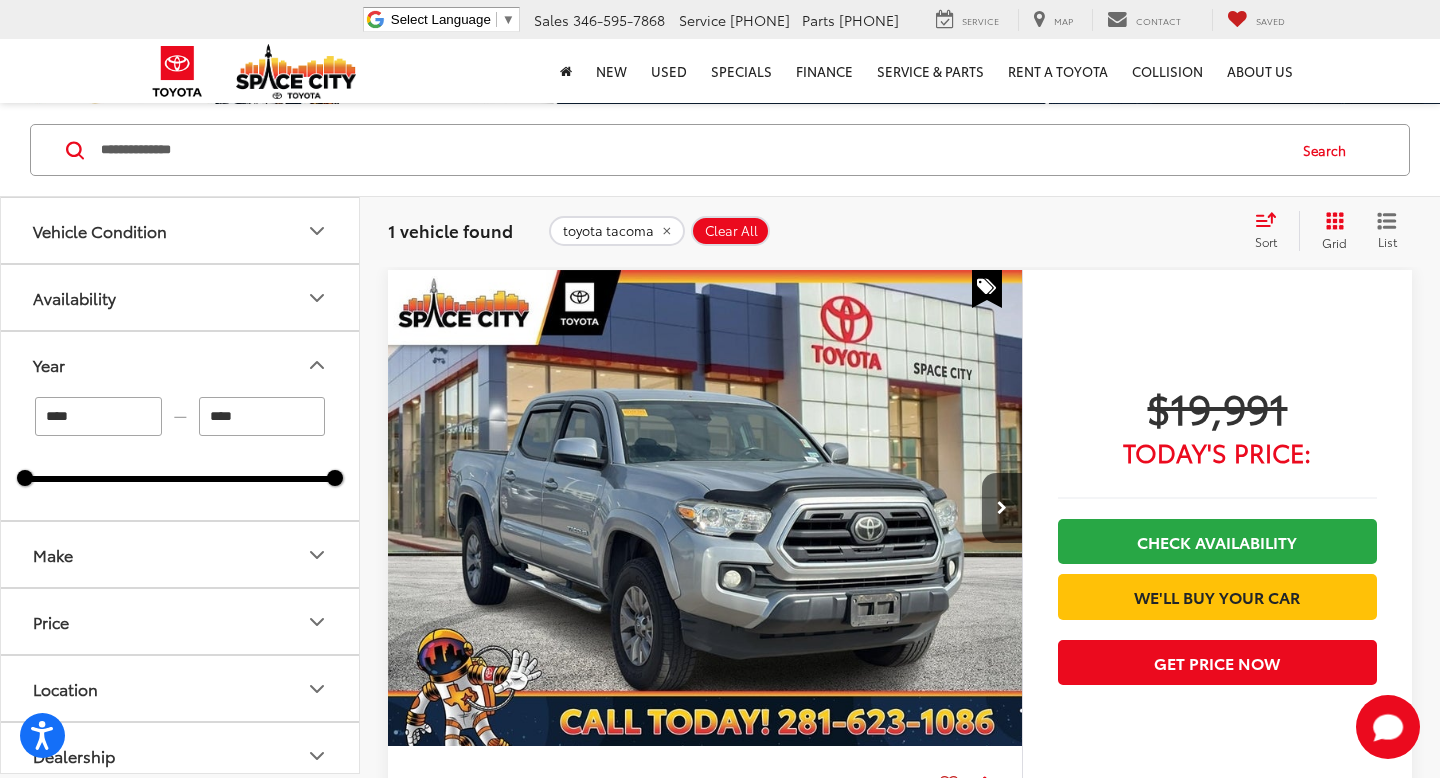 click on "****" at bounding box center [98, 416] 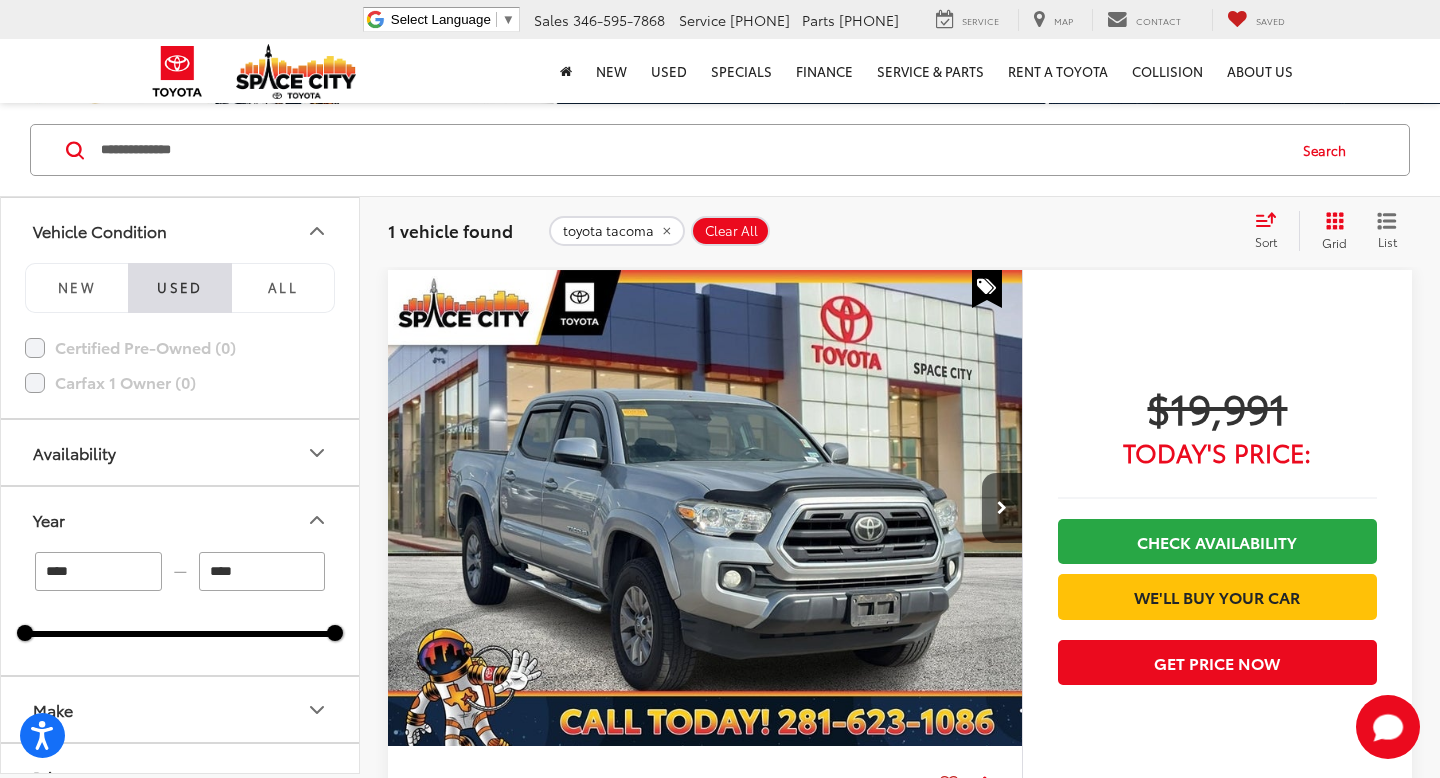 click on "Used" at bounding box center [179, 288] 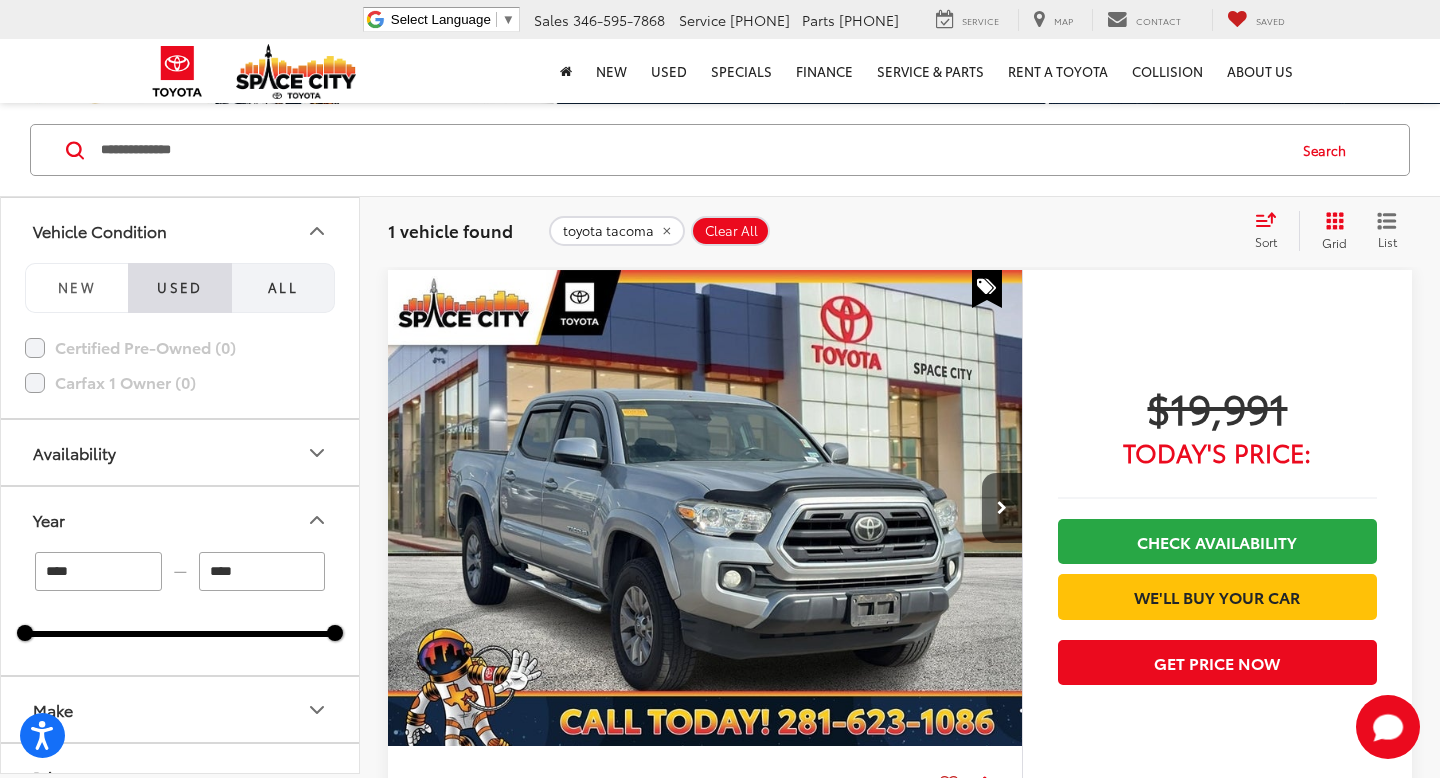 click on "All" at bounding box center [283, 287] 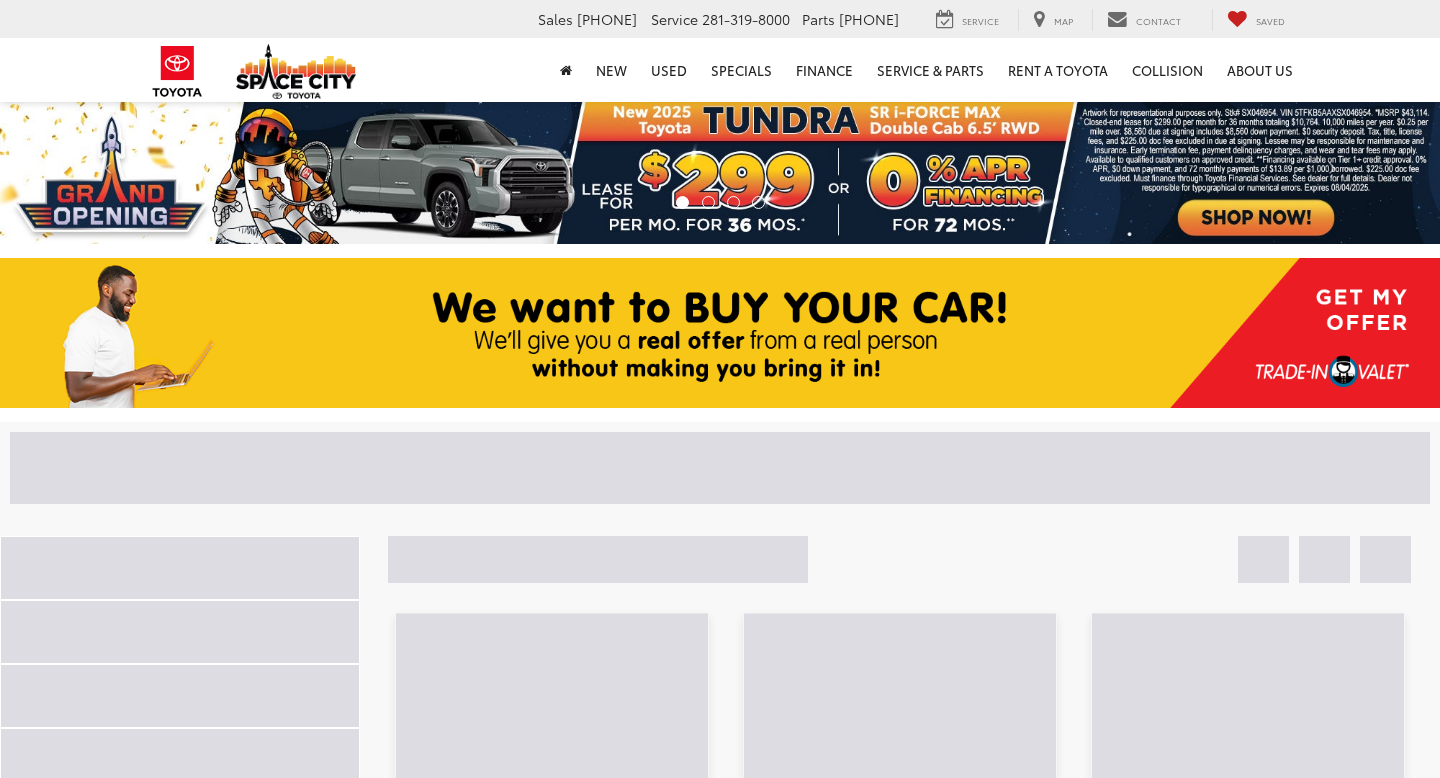 scroll, scrollTop: 0, scrollLeft: 0, axis: both 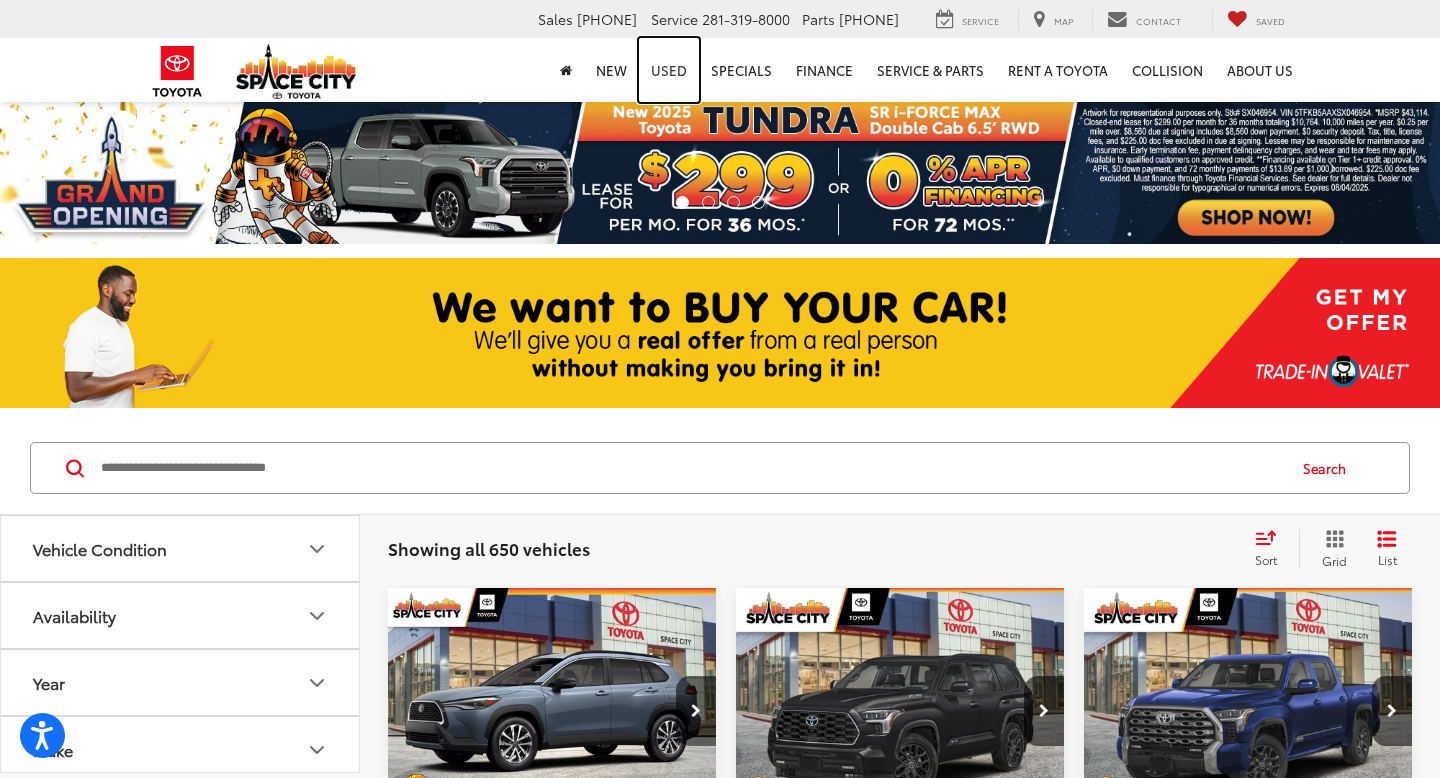 click on "Used" at bounding box center [669, 70] 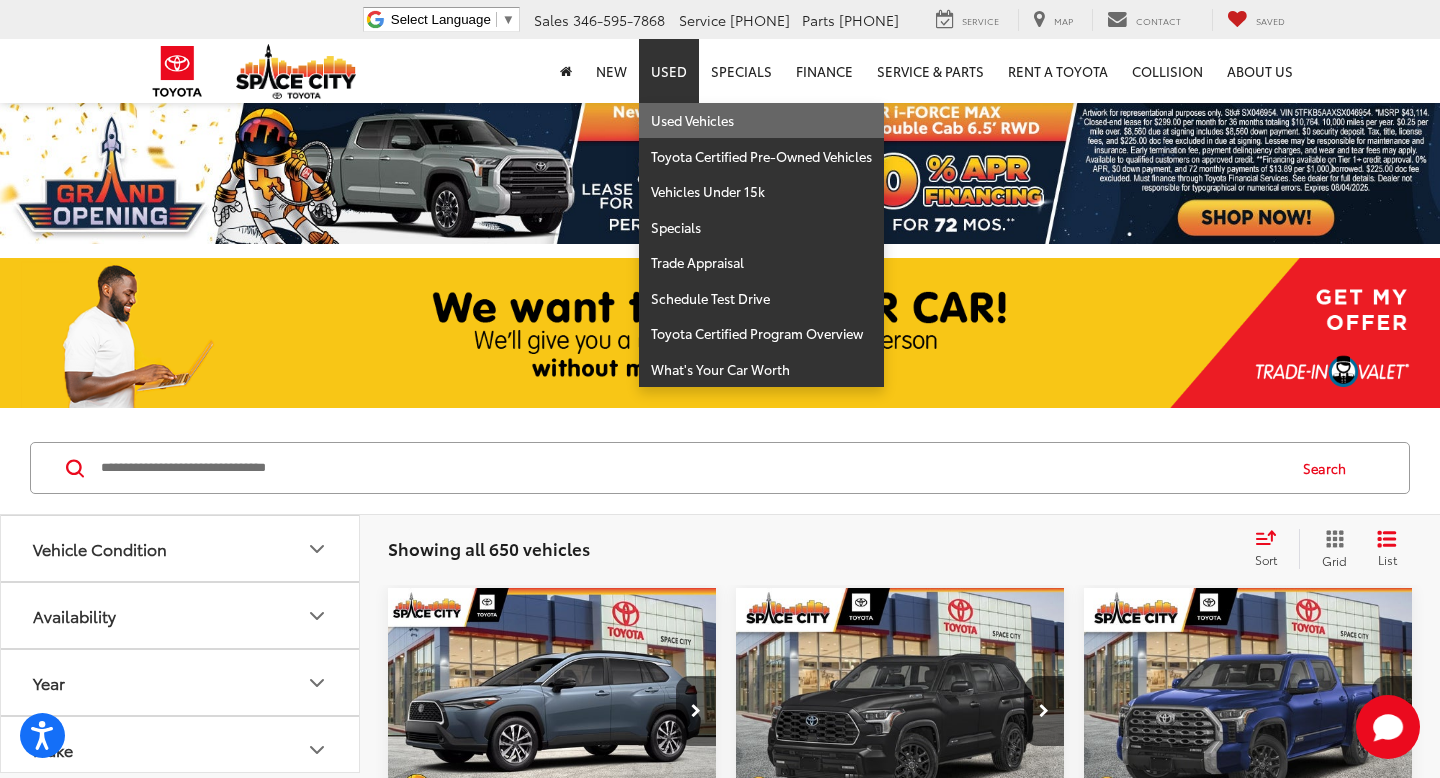 scroll, scrollTop: 0, scrollLeft: 0, axis: both 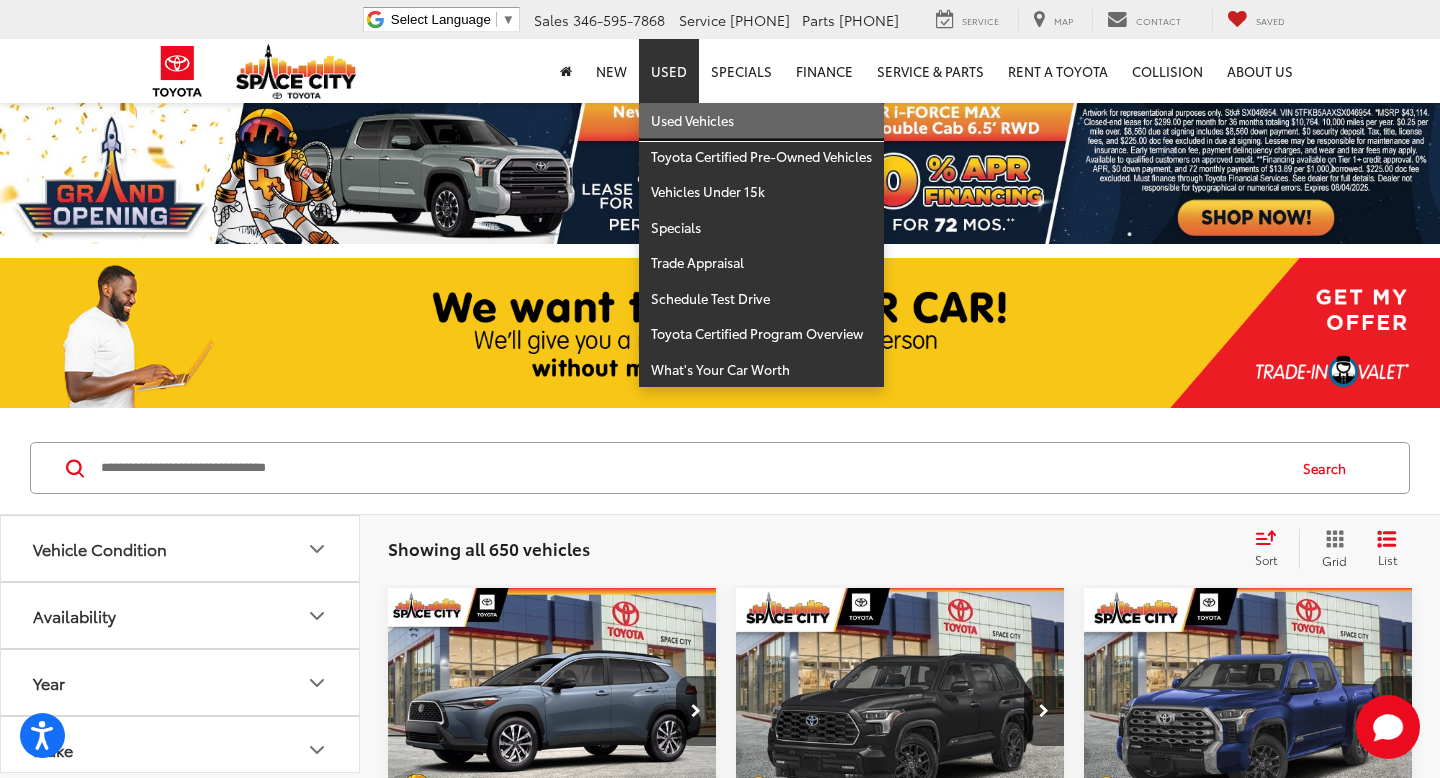 click on "Used Vehicles" at bounding box center [761, 121] 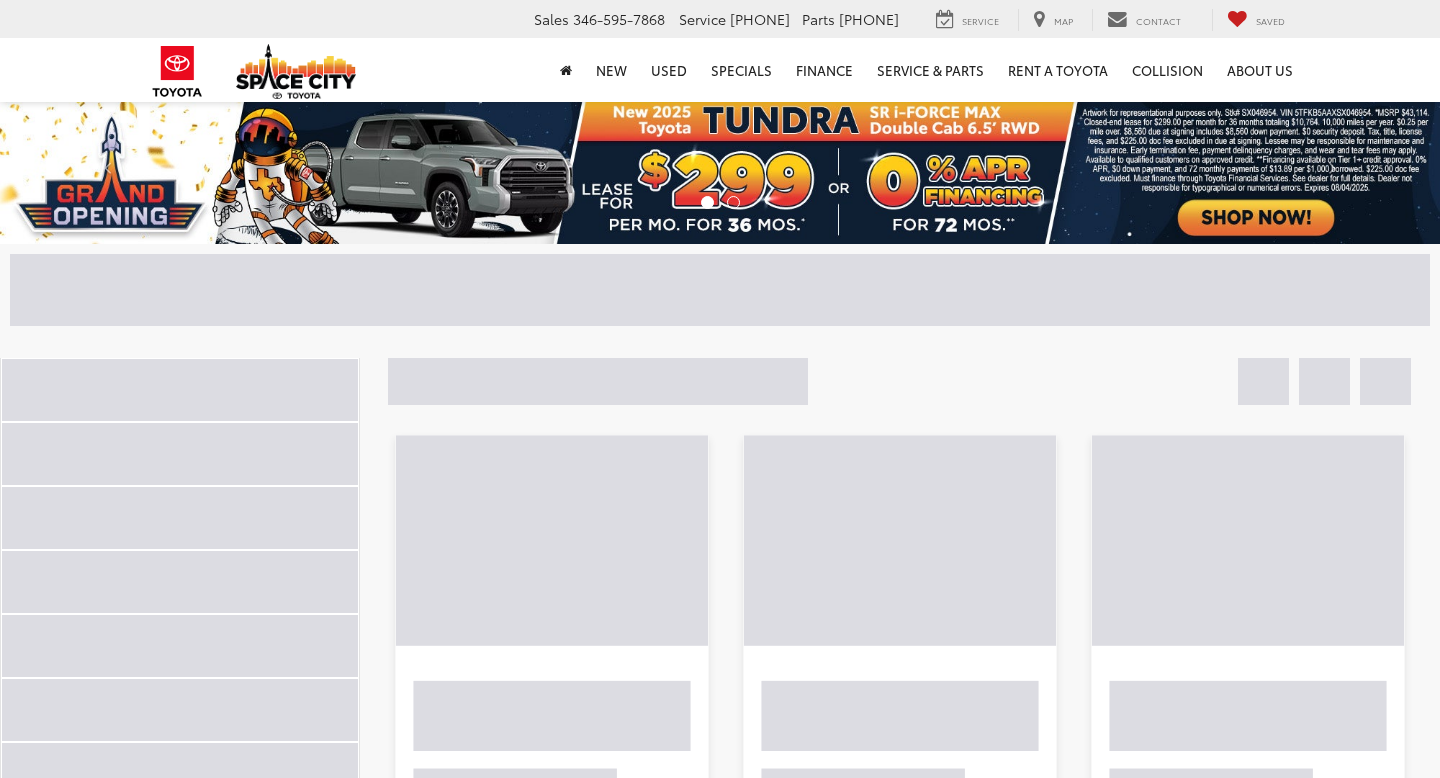 scroll, scrollTop: 0, scrollLeft: 0, axis: both 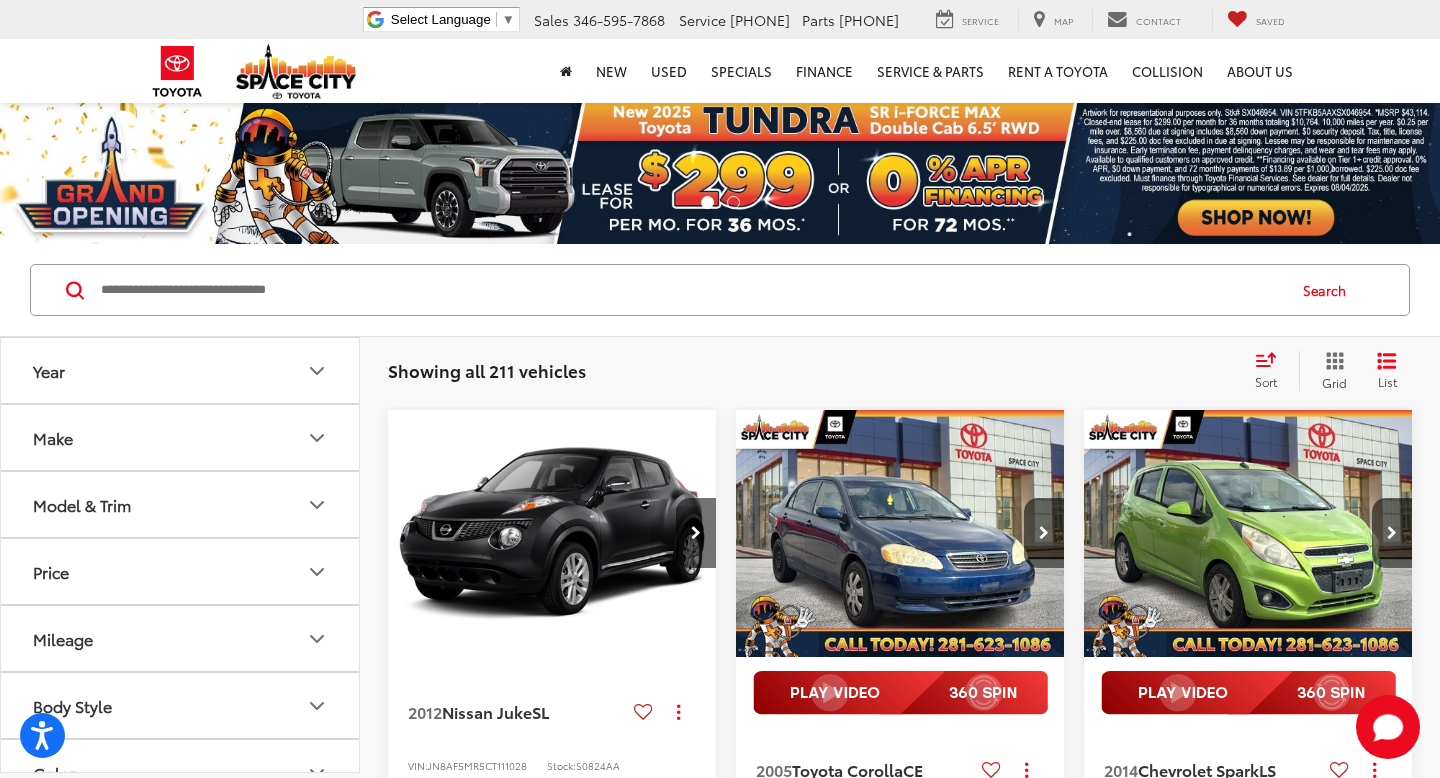click on "Year" at bounding box center [181, 370] 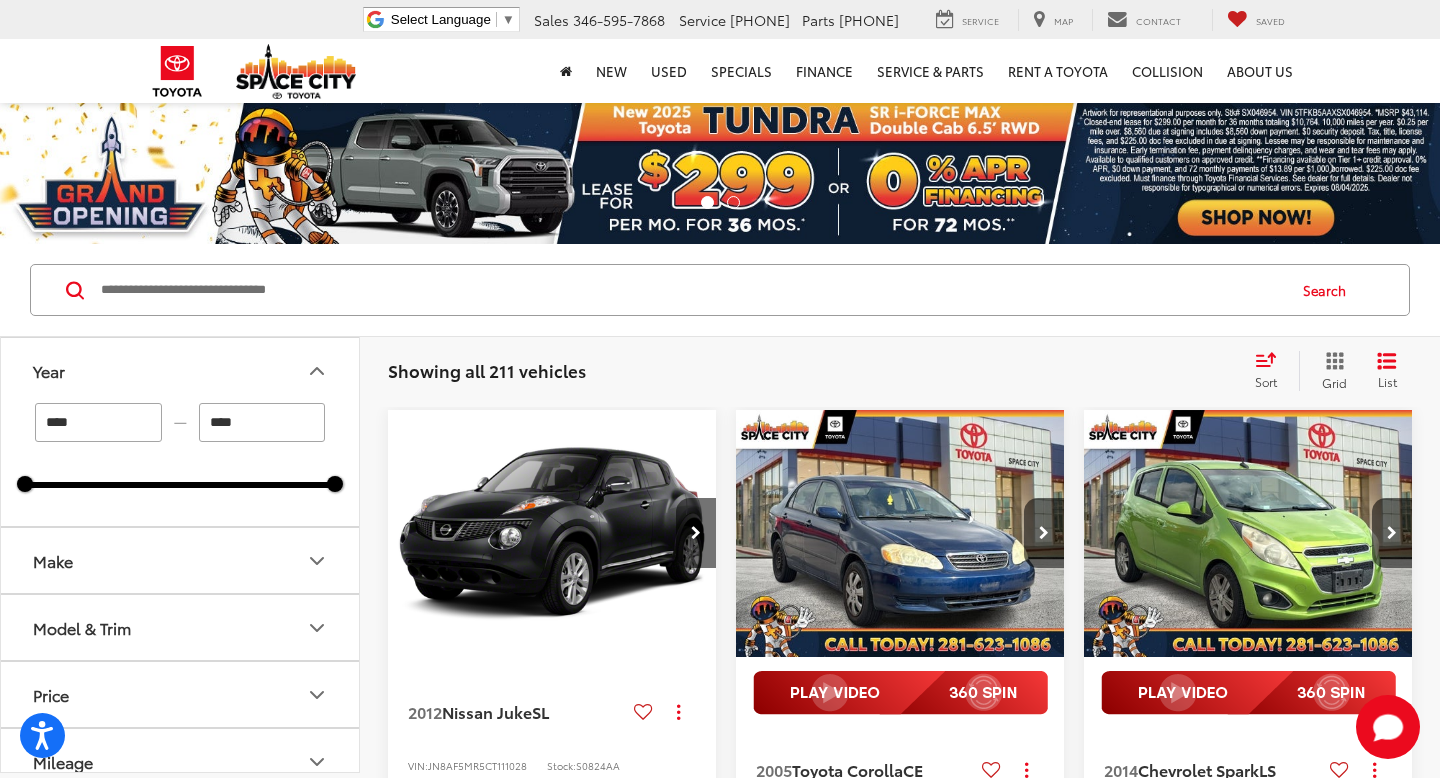 click on "****" at bounding box center (98, 422) 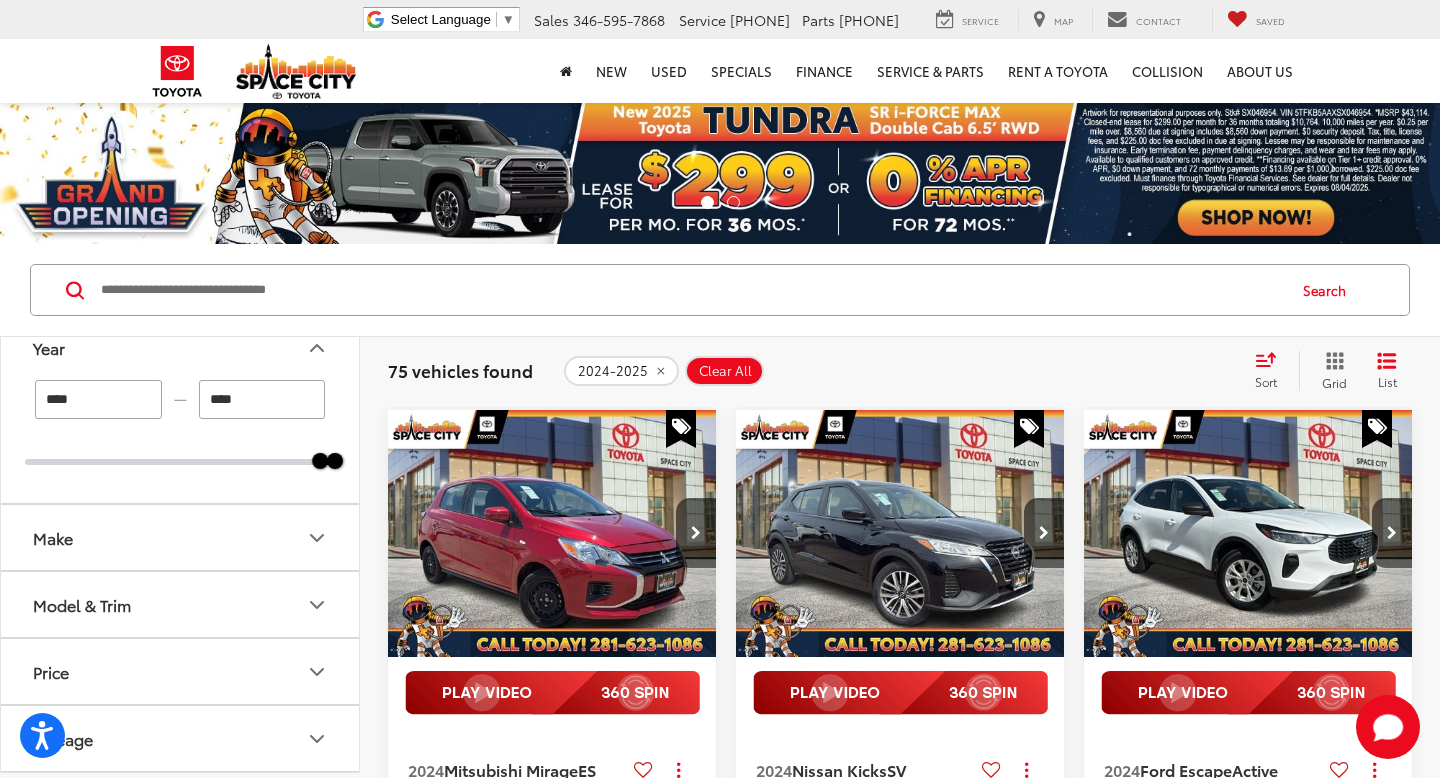 scroll, scrollTop: 100, scrollLeft: 0, axis: vertical 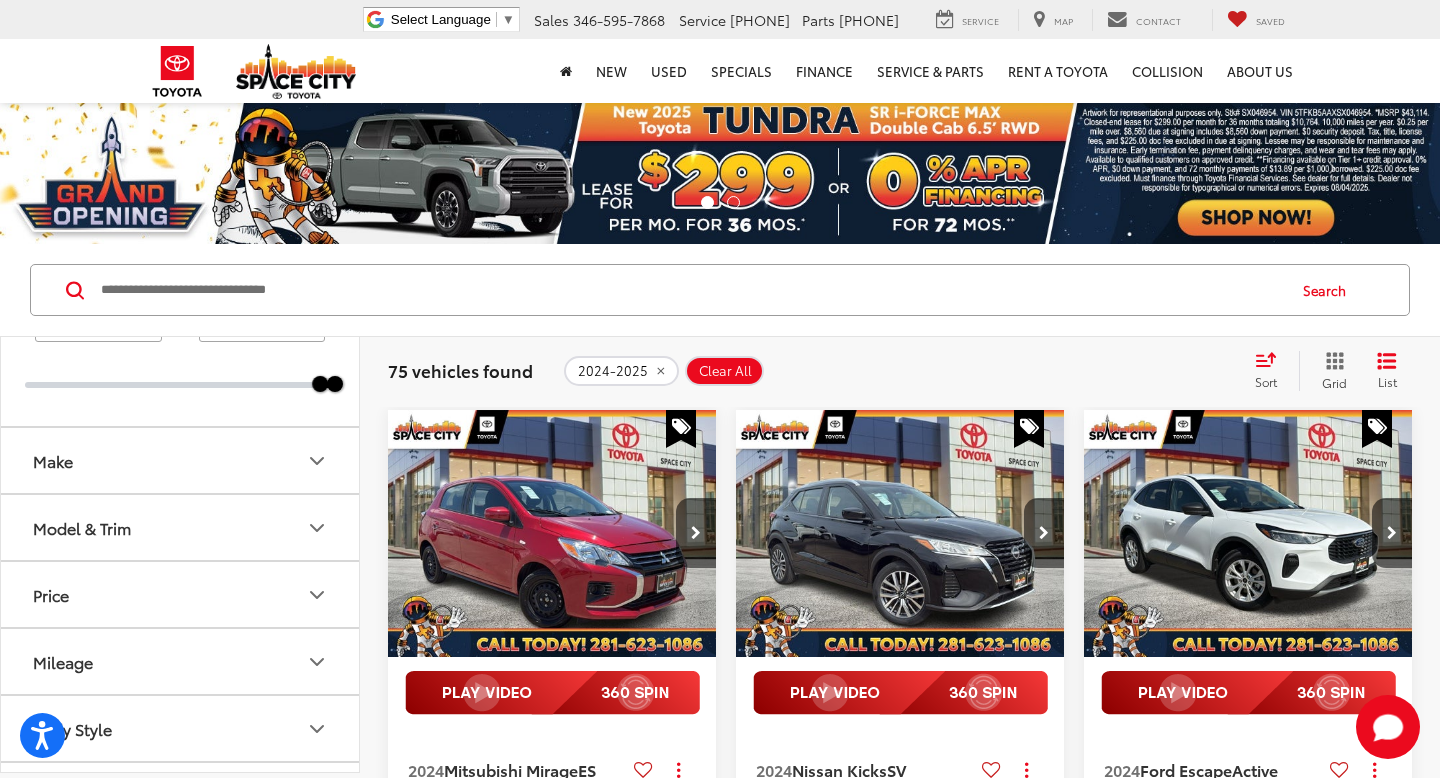 click on "Make" at bounding box center [181, 460] 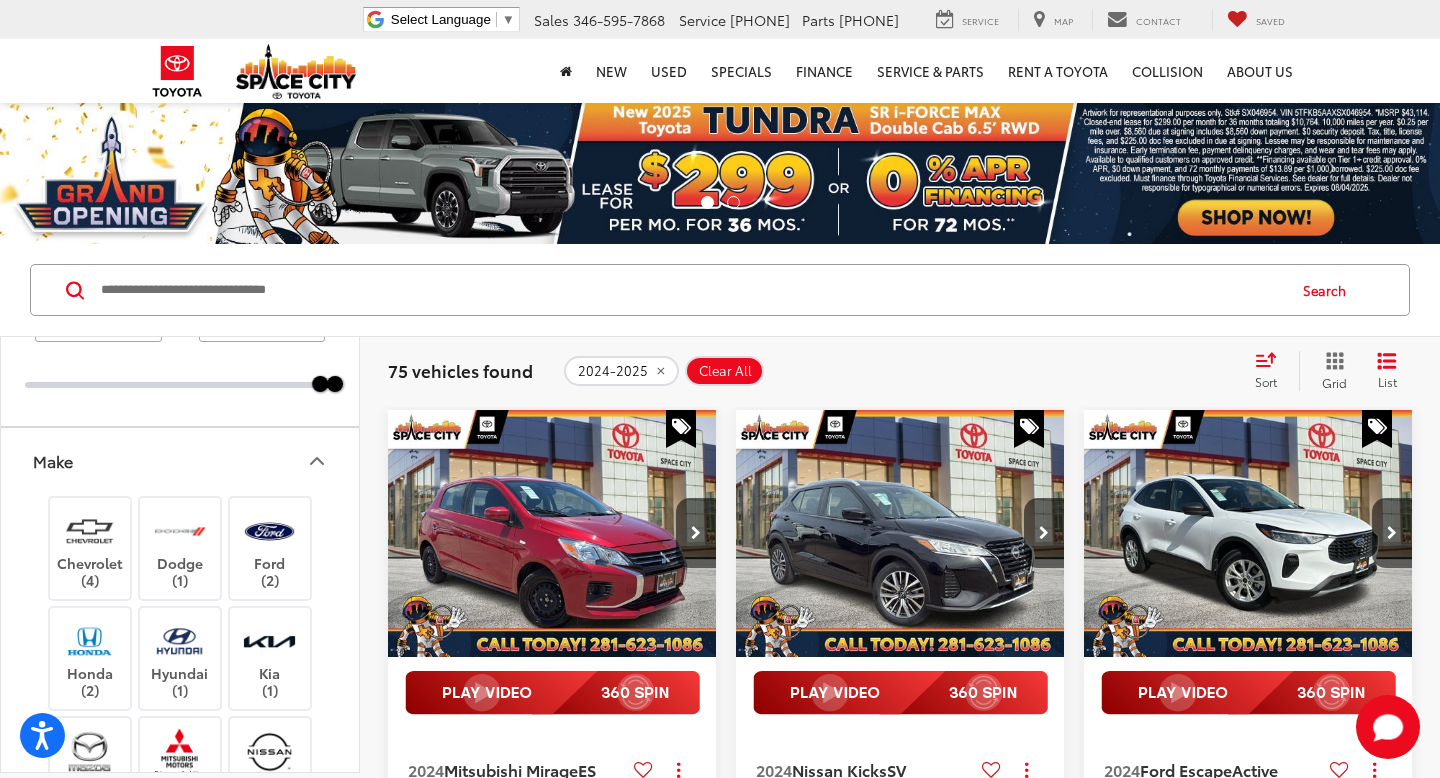 click on "Make" at bounding box center [181, 460] 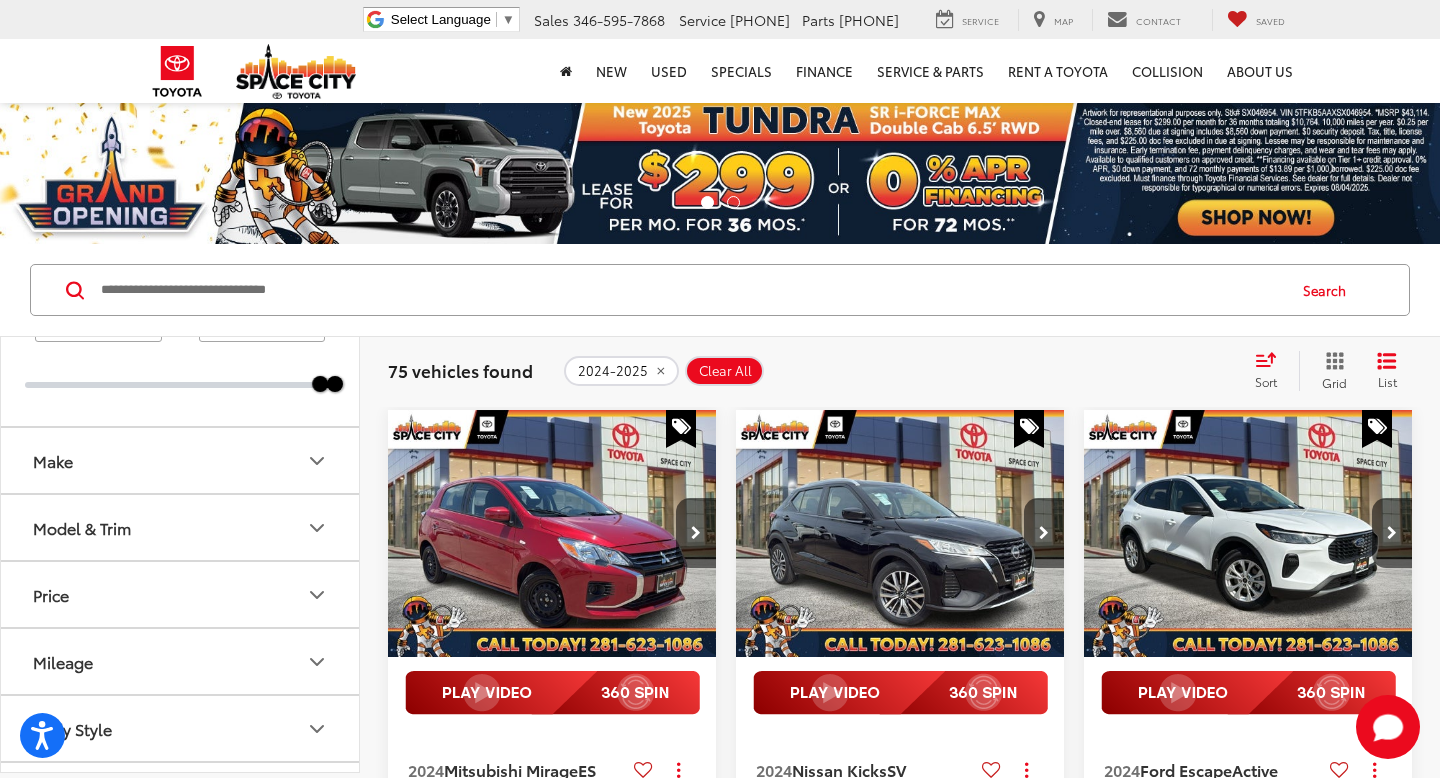 click on "Model & Trim" at bounding box center (181, 527) 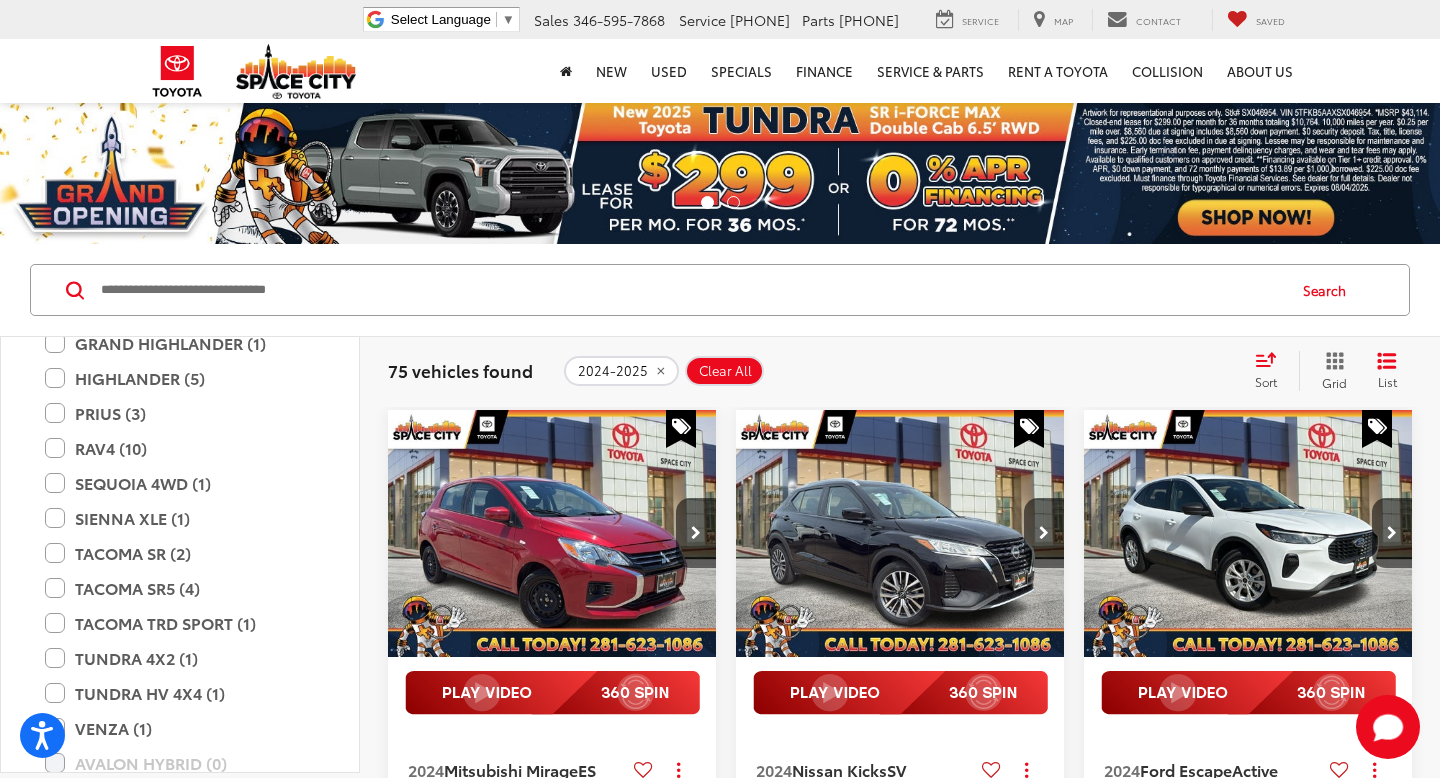 scroll, scrollTop: 2092, scrollLeft: 0, axis: vertical 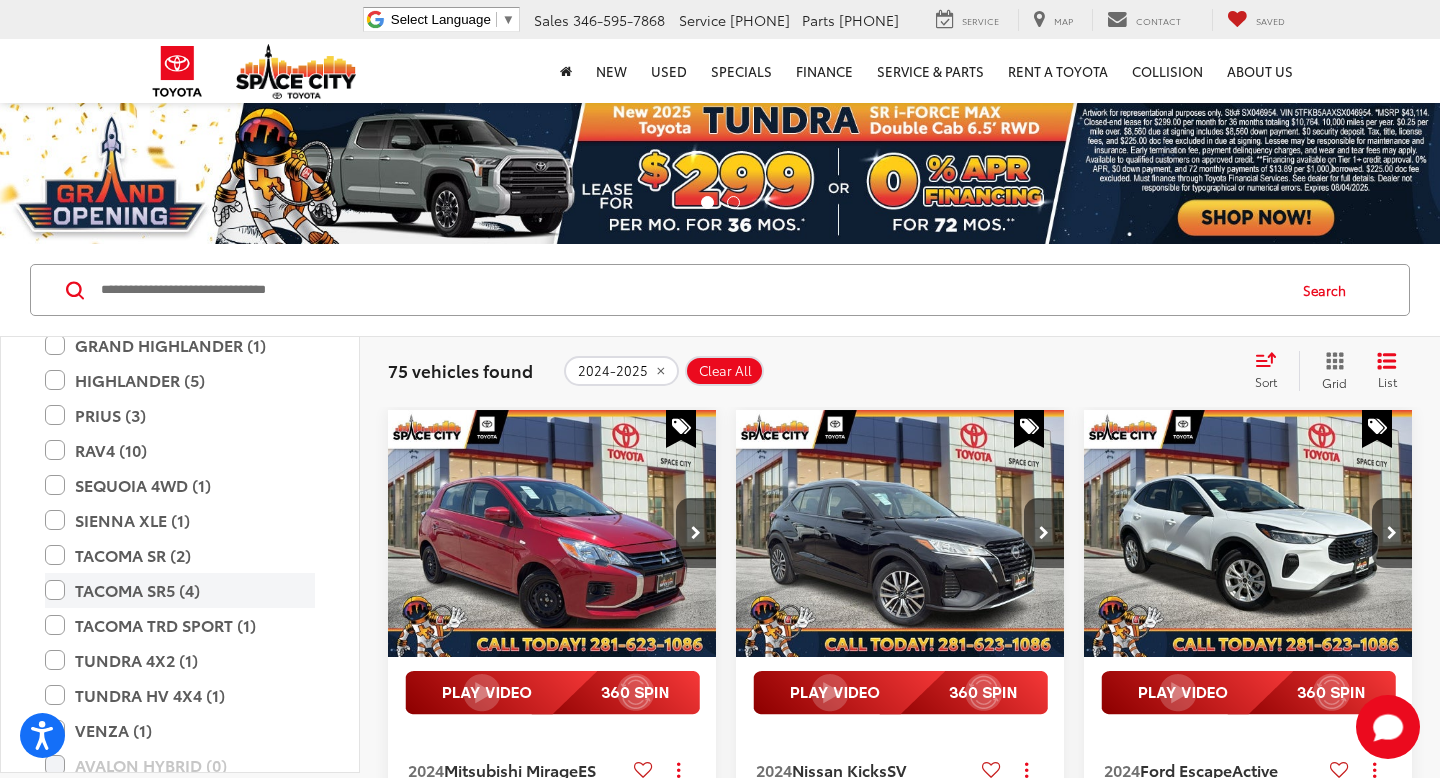 click on "TACOMA SR5 (4)" at bounding box center (180, 590) 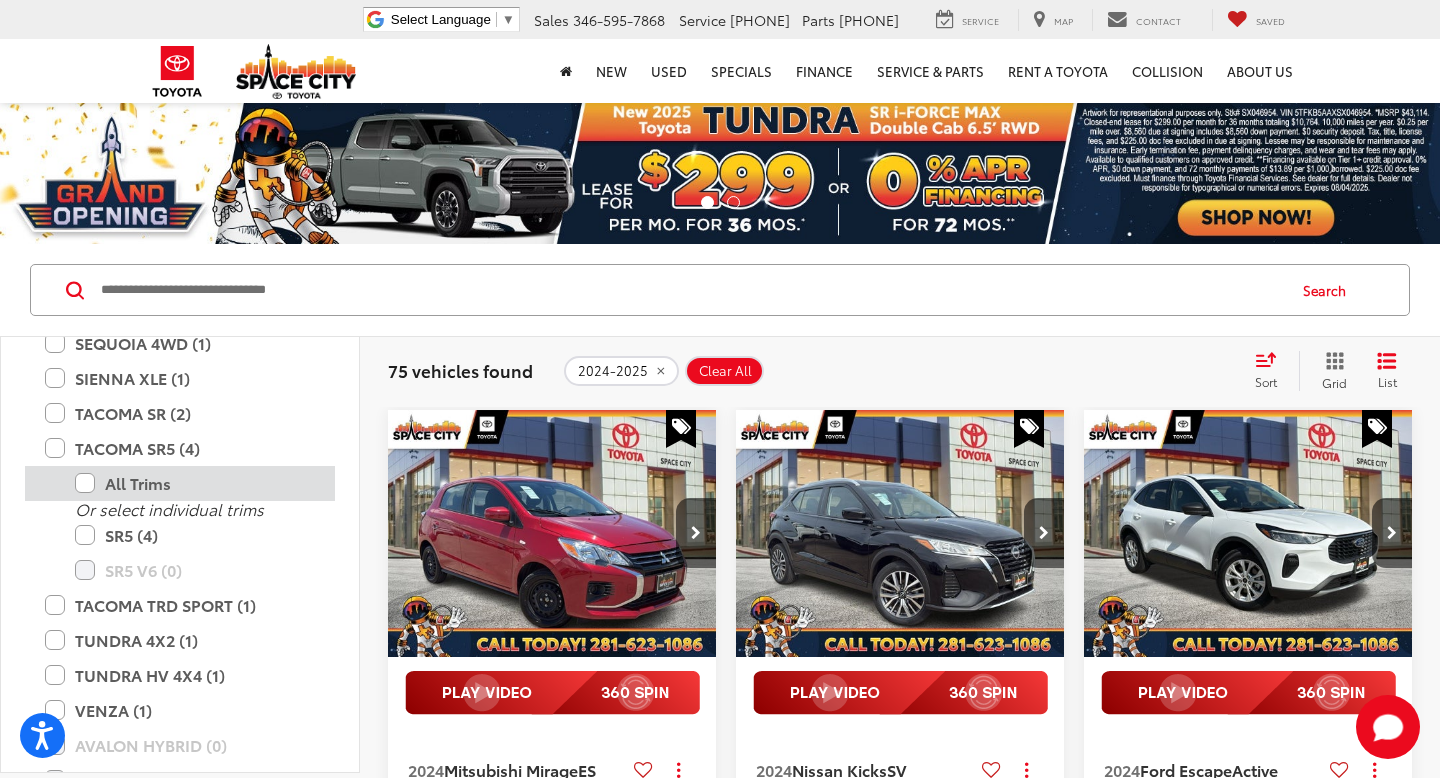 scroll, scrollTop: 2245, scrollLeft: 0, axis: vertical 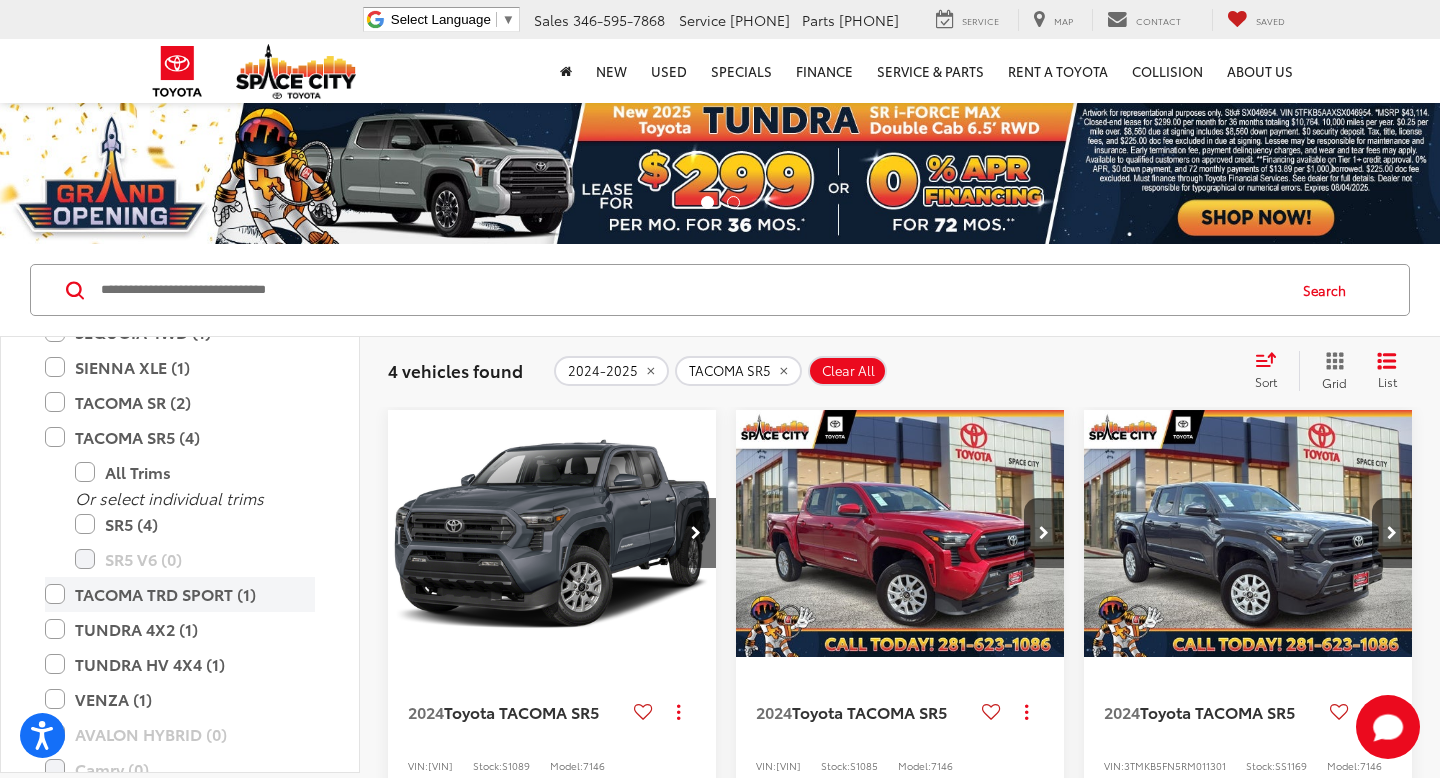click on "TACOMA TRD SPORT (1)" at bounding box center (180, 594) 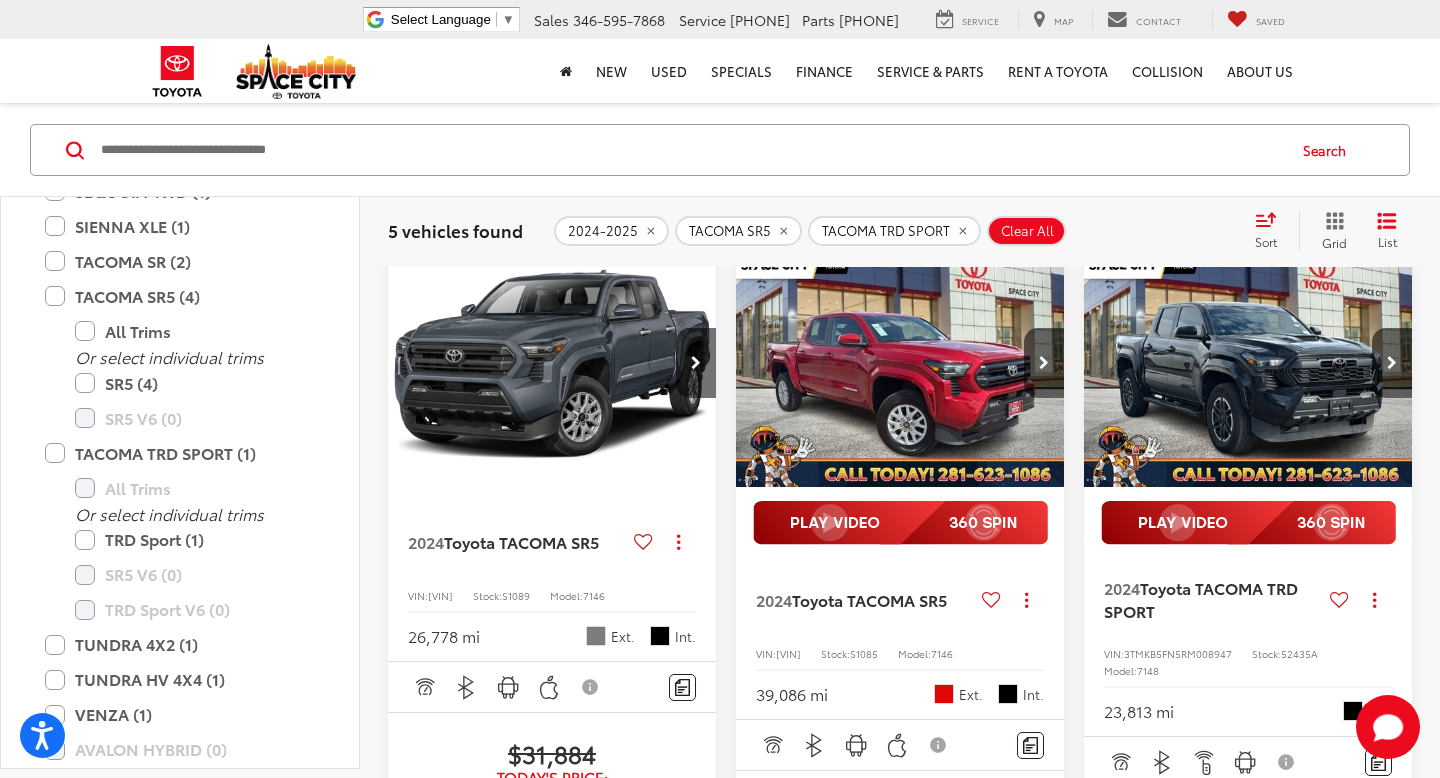 scroll, scrollTop: 134, scrollLeft: 0, axis: vertical 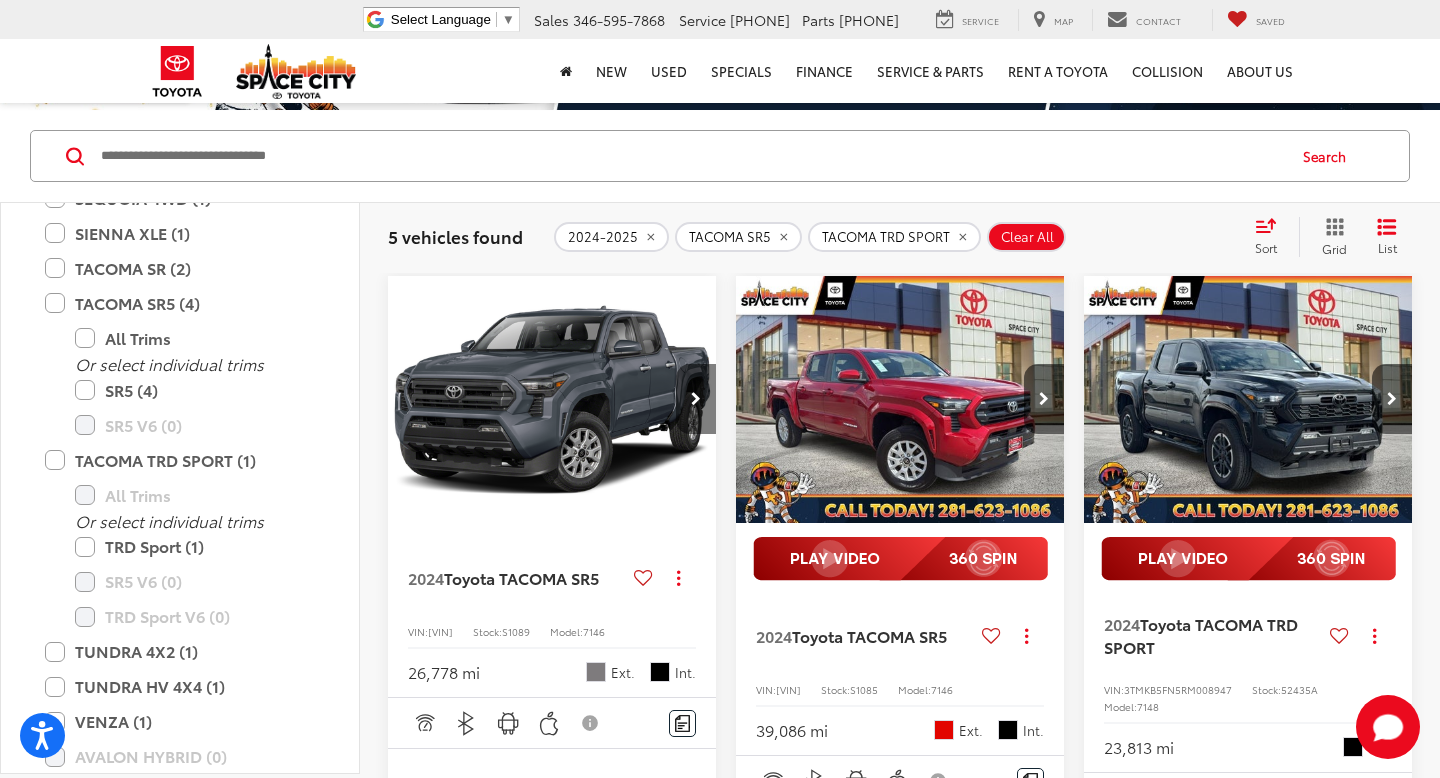 click at bounding box center [696, 399] 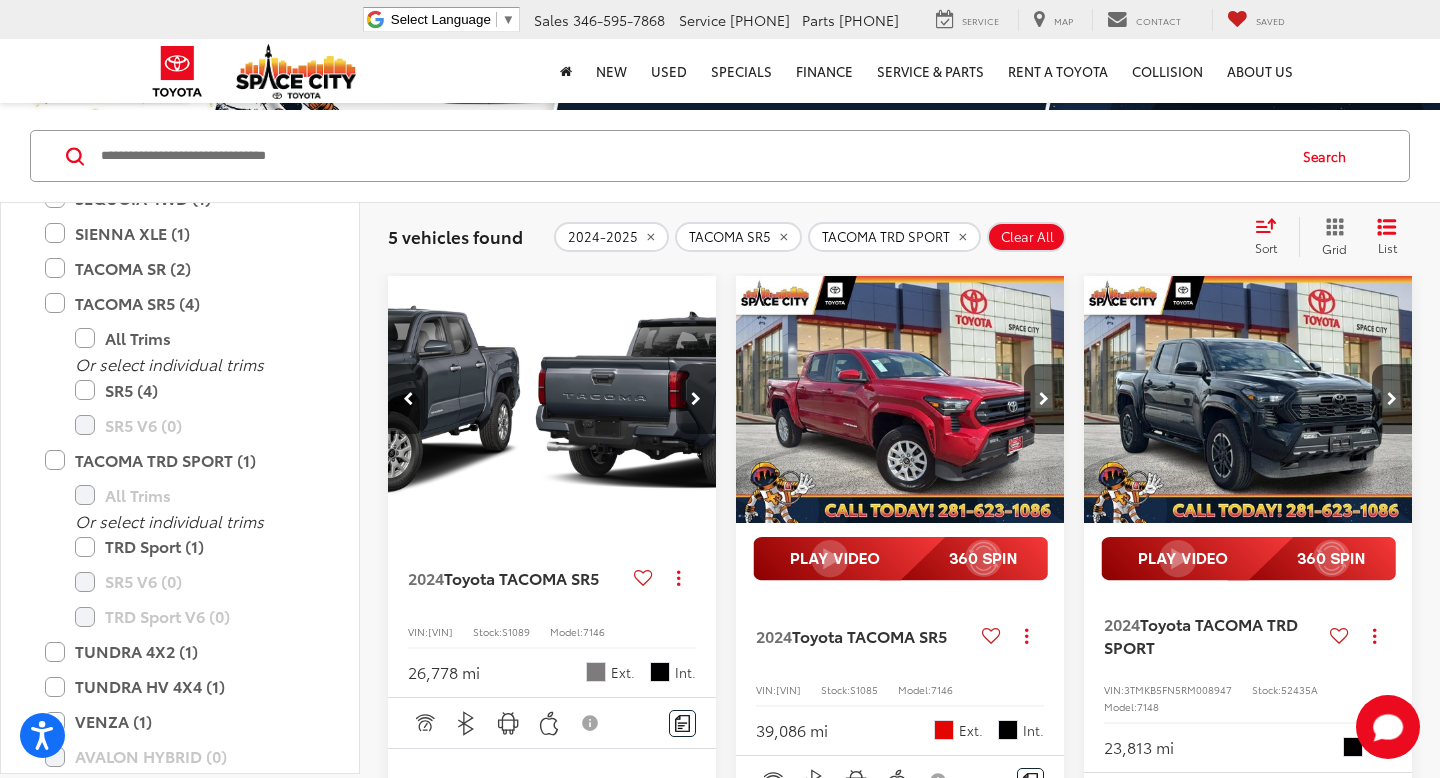 scroll, scrollTop: 0, scrollLeft: 331, axis: horizontal 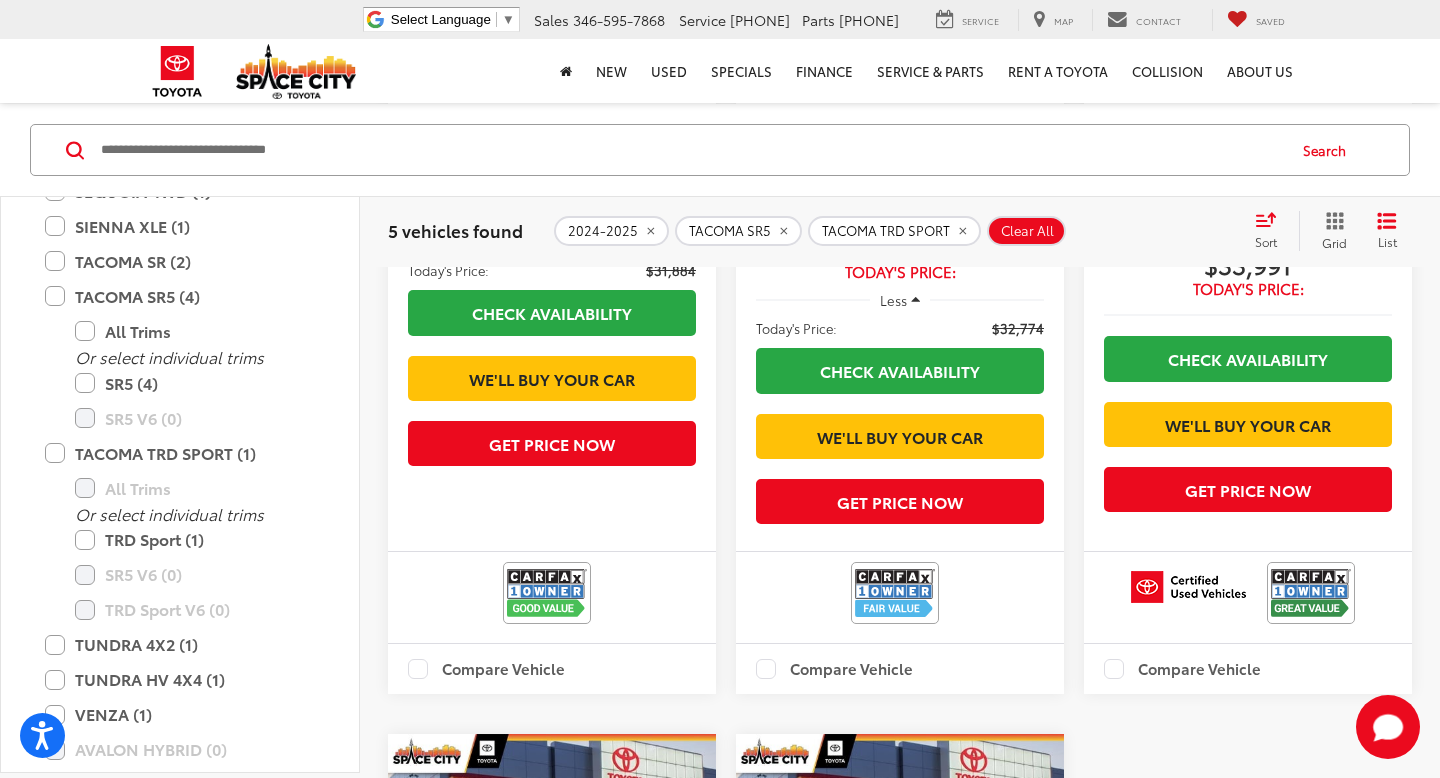 click at bounding box center (552, 346) 